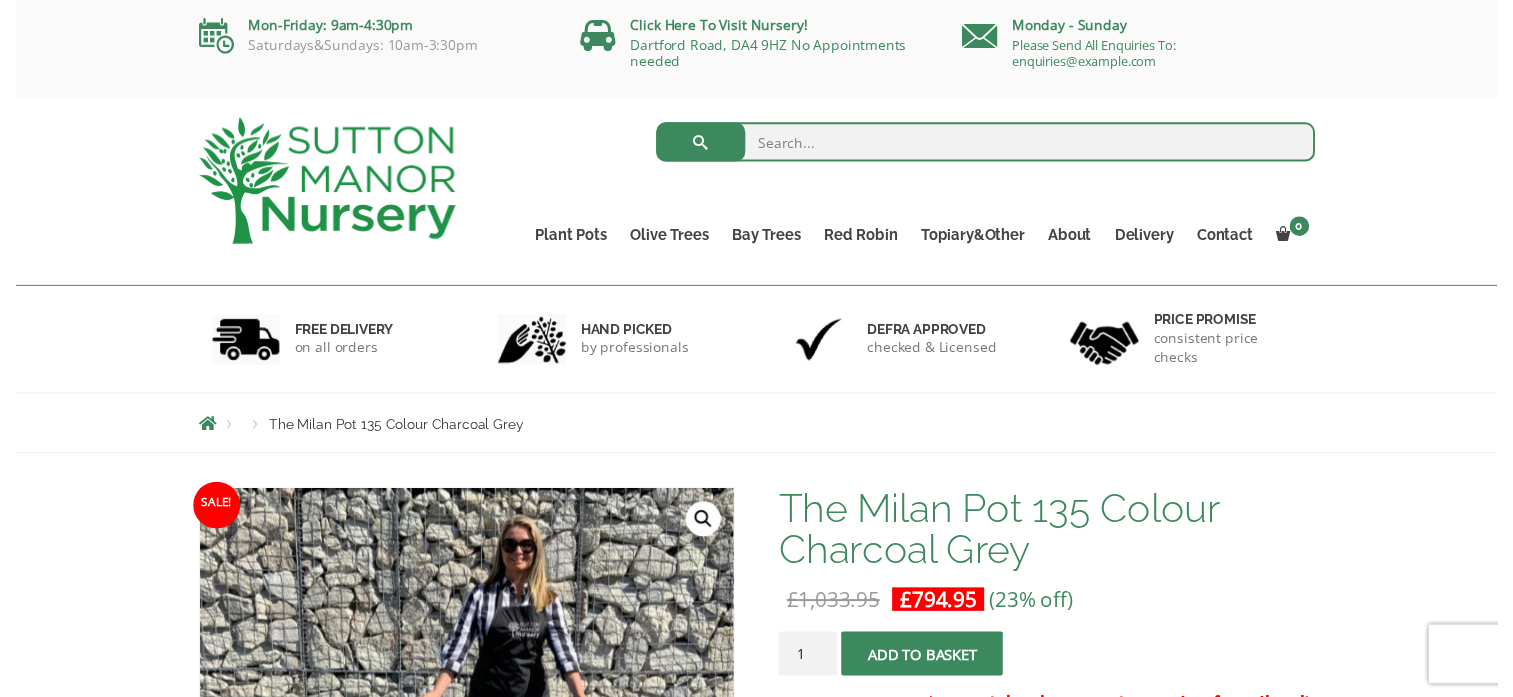 scroll, scrollTop: 0, scrollLeft: 0, axis: both 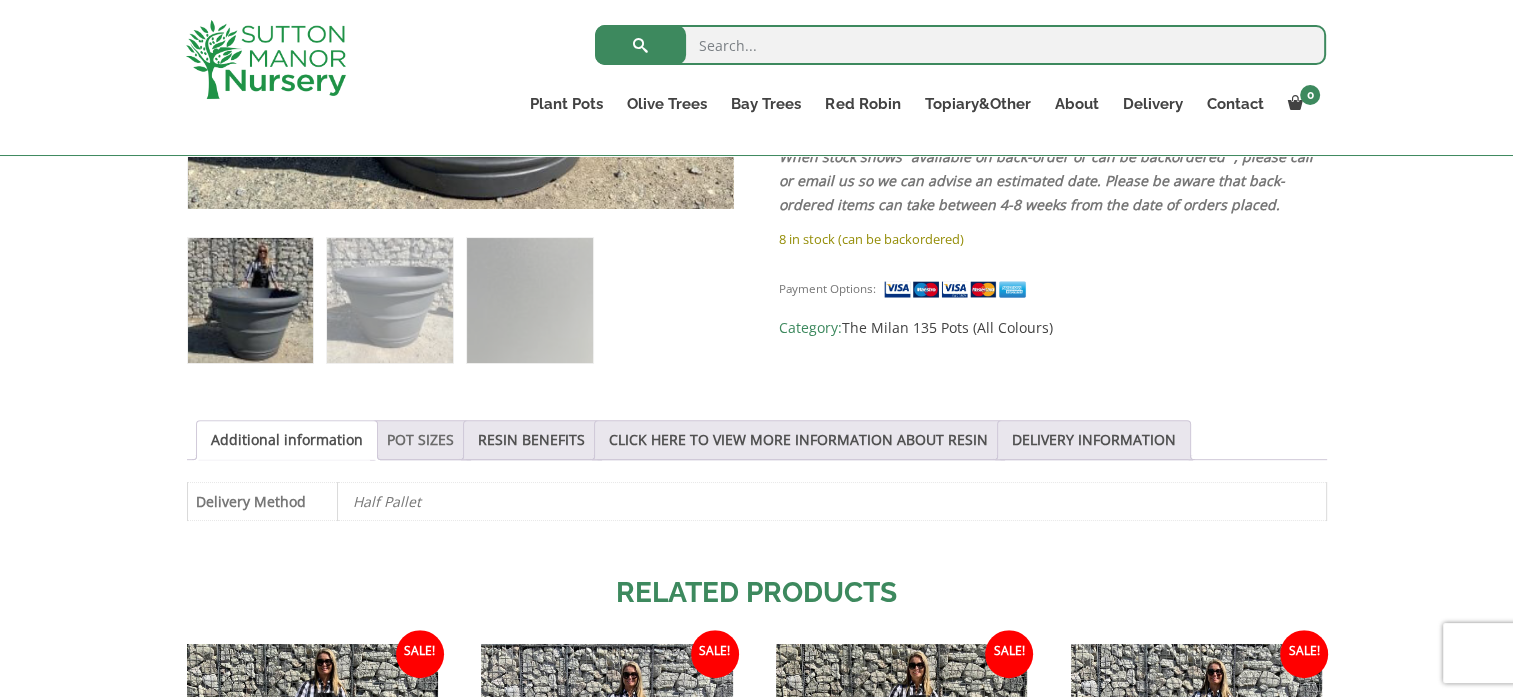 click on "POT SIZES" at bounding box center (420, 440) 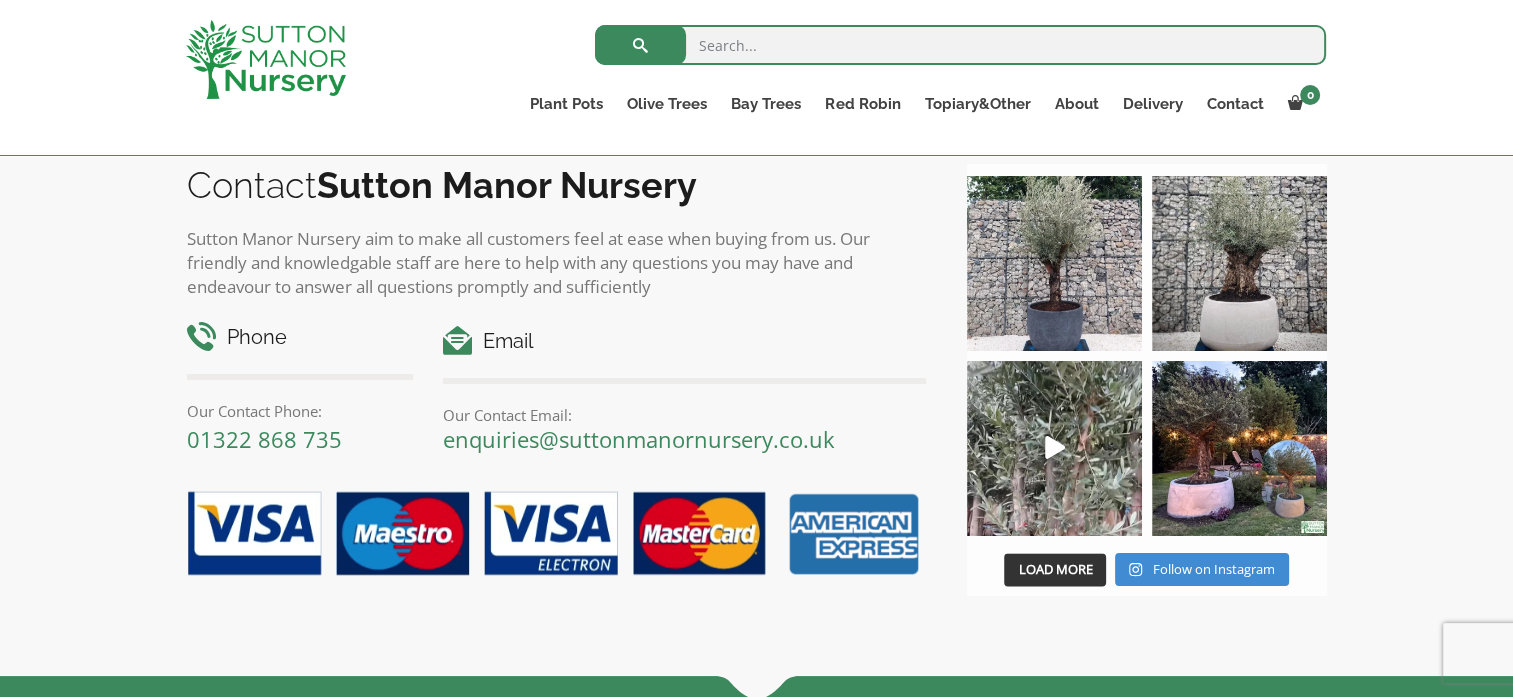 scroll, scrollTop: 2300, scrollLeft: 0, axis: vertical 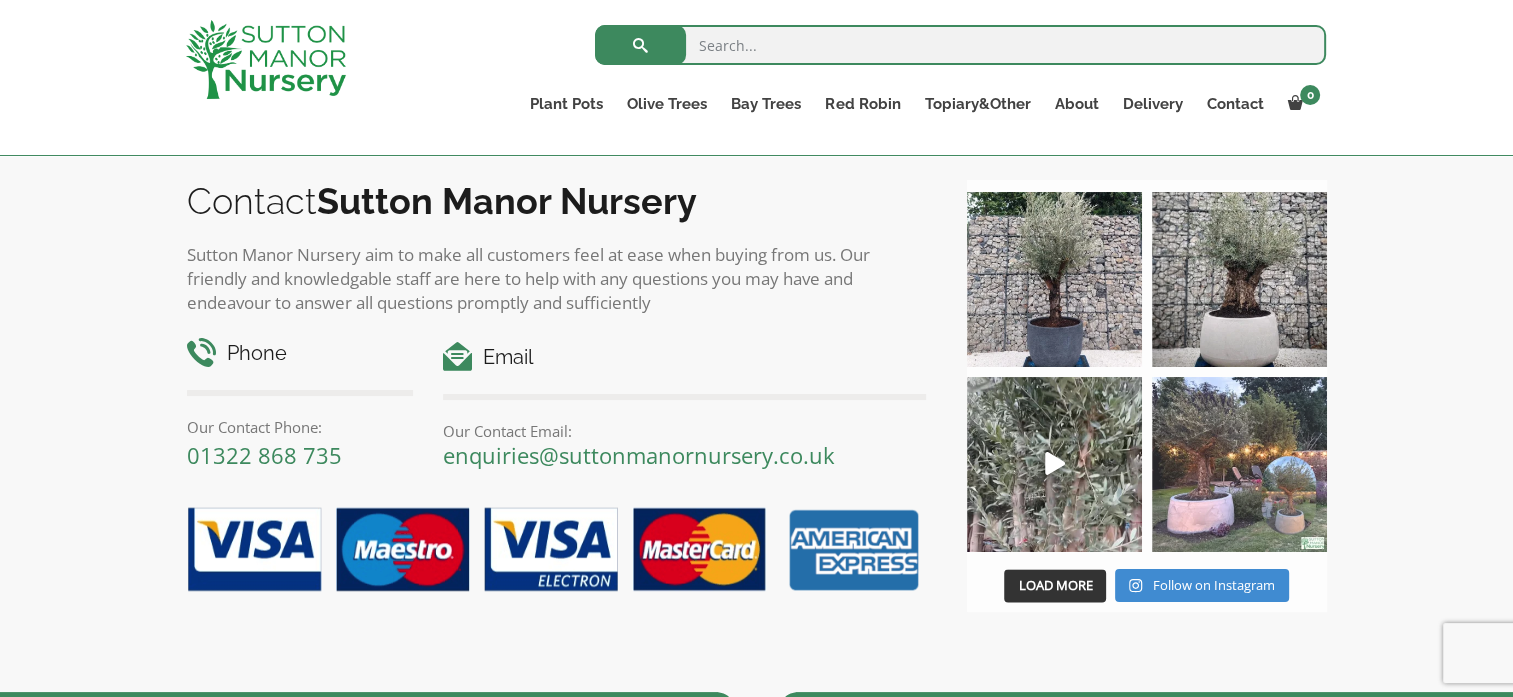 click at bounding box center [1239, 464] 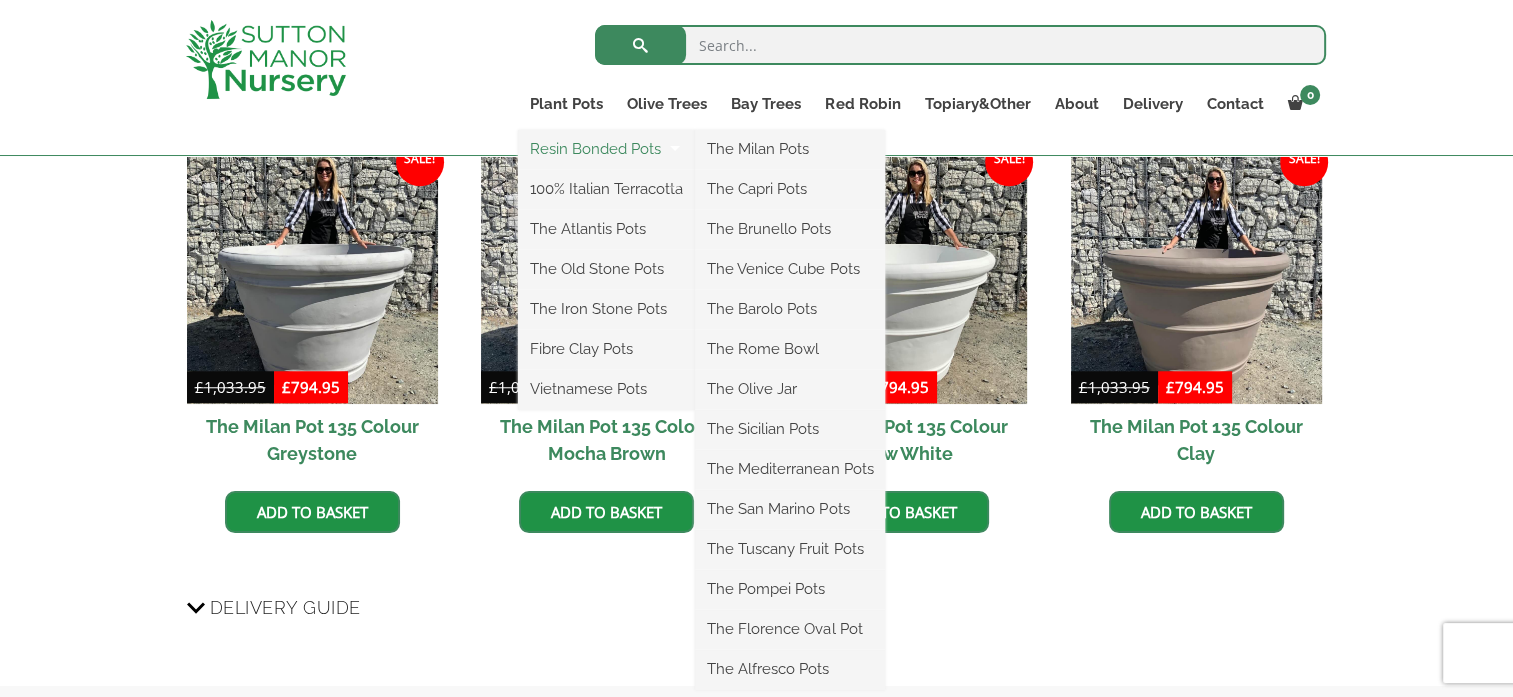 scroll, scrollTop: 1200, scrollLeft: 0, axis: vertical 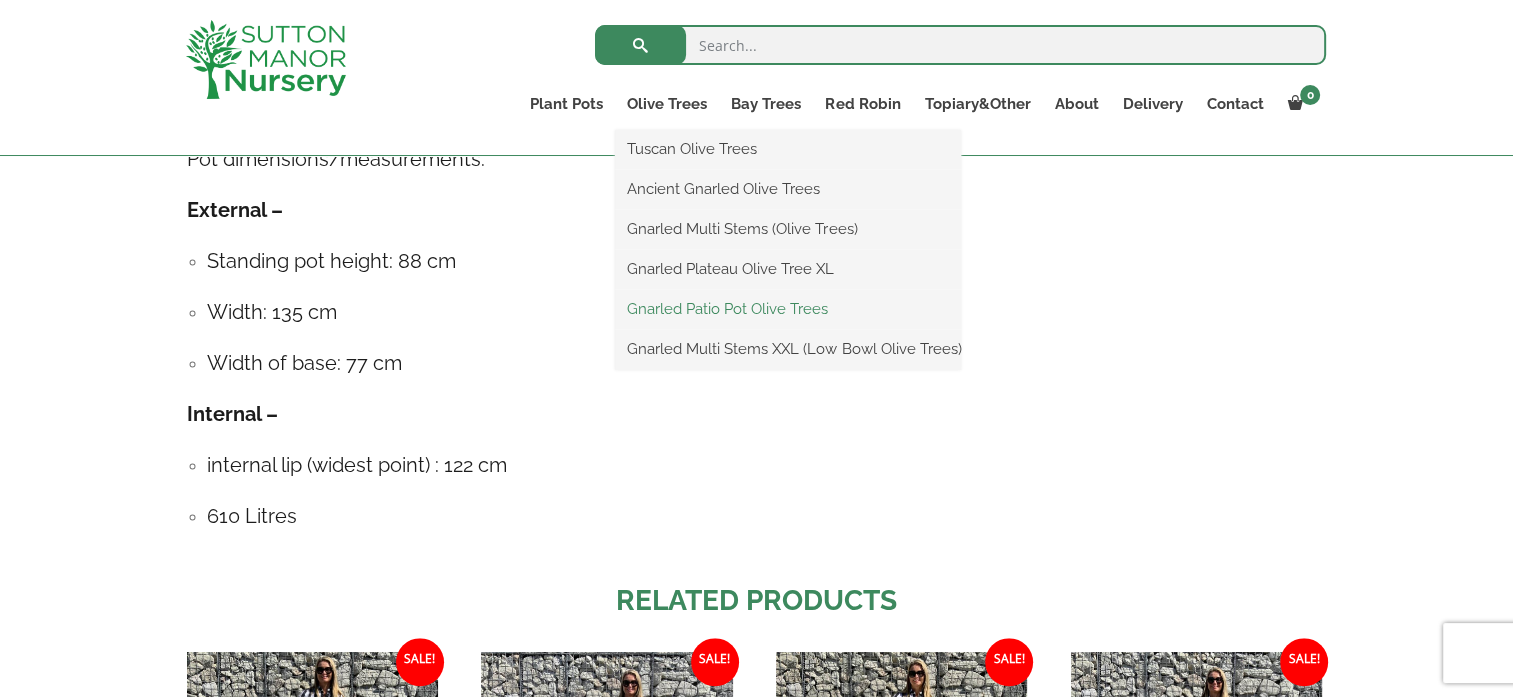 click on "Gnarled Patio Pot Olive Trees" at bounding box center (788, 309) 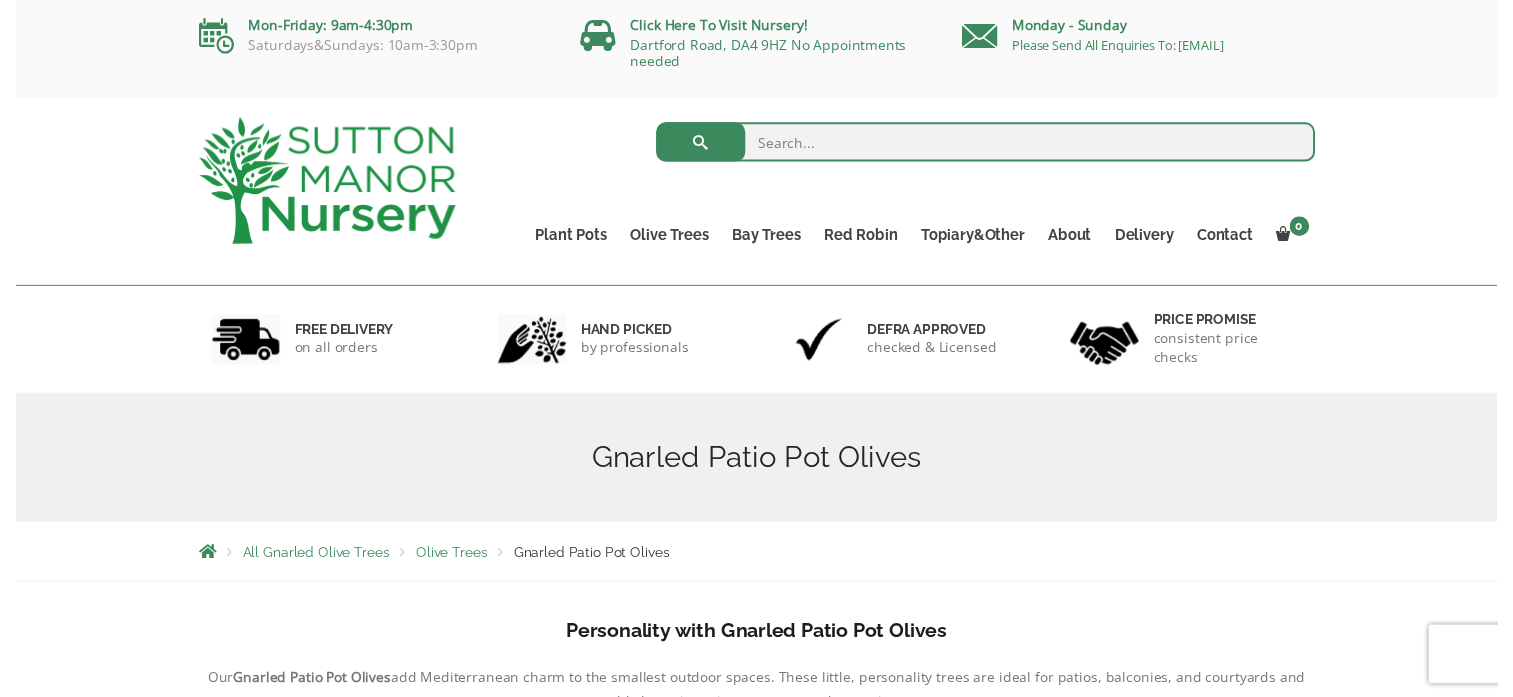 scroll, scrollTop: 0, scrollLeft: 0, axis: both 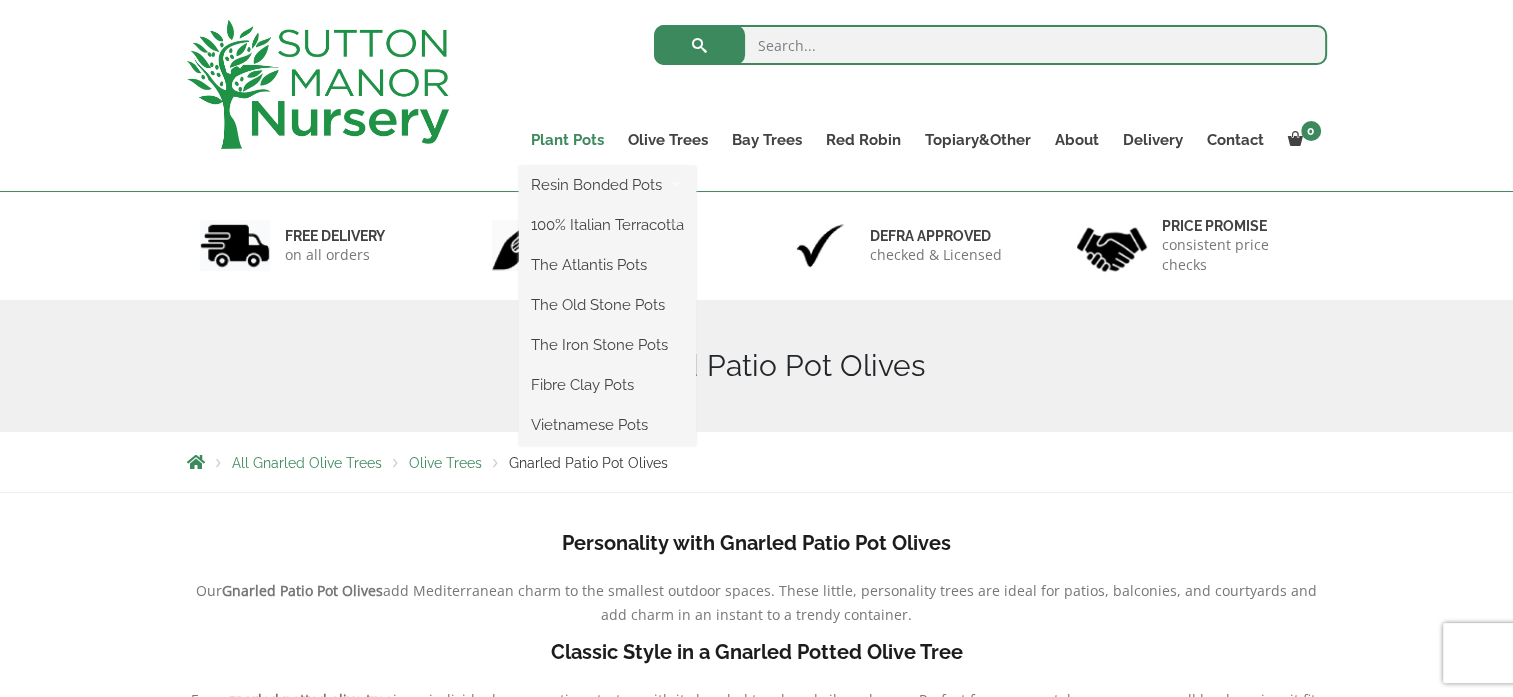 click on "Plant Pots" at bounding box center [567, 140] 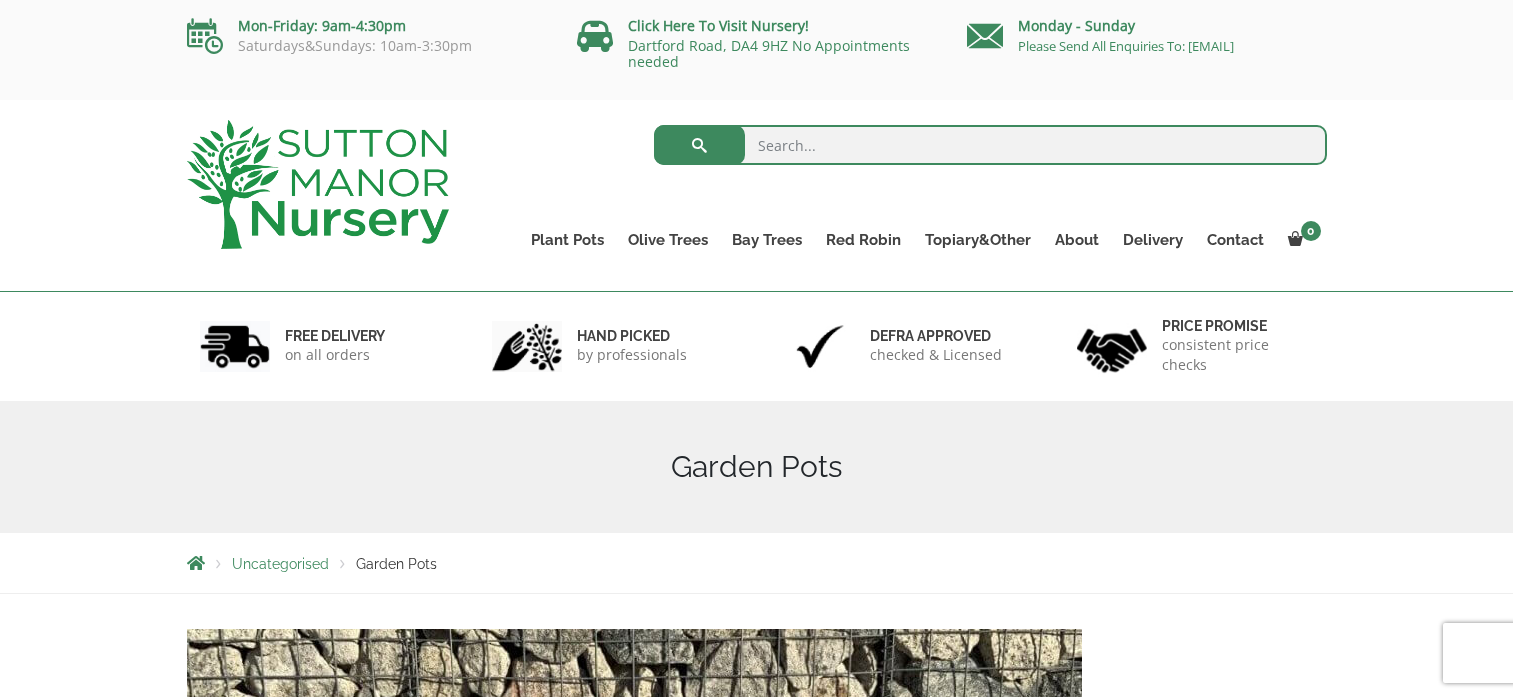 scroll, scrollTop: 0, scrollLeft: 0, axis: both 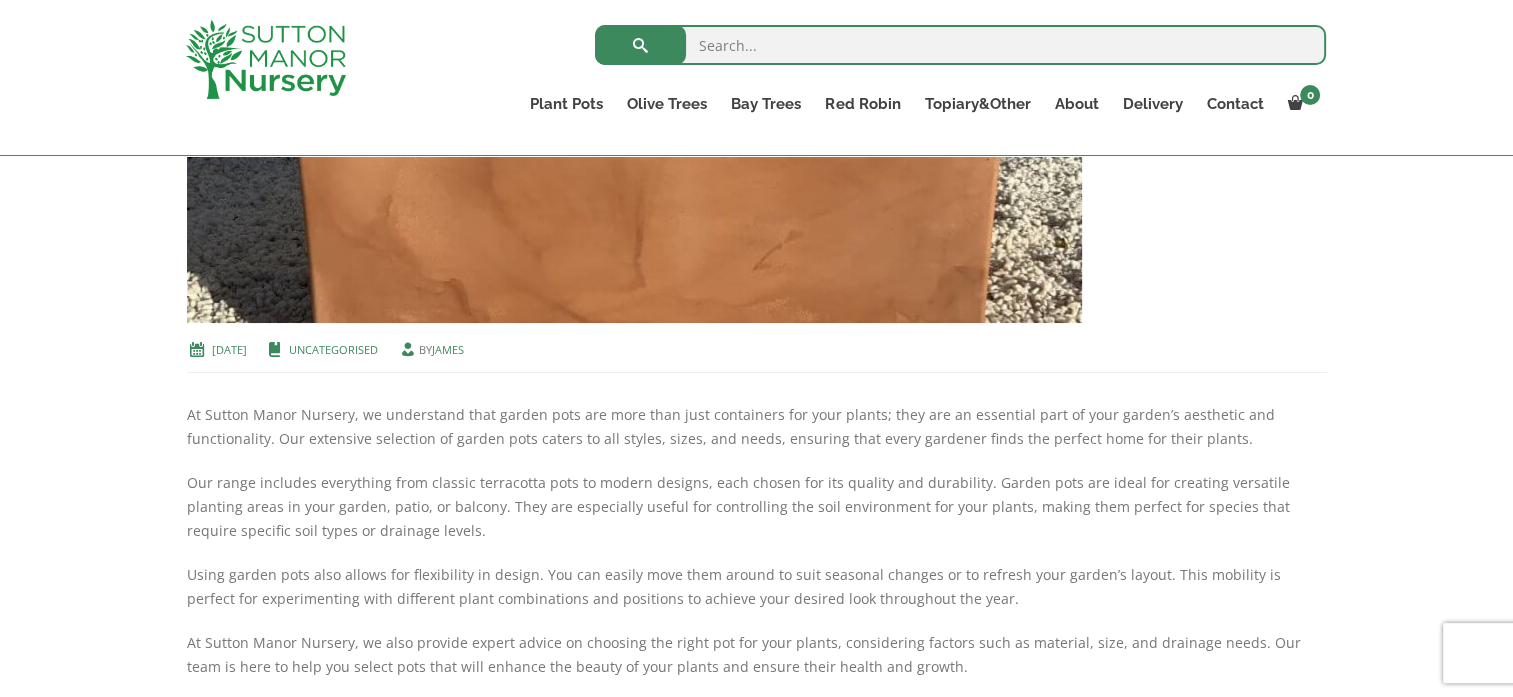 click at bounding box center [634, 108] 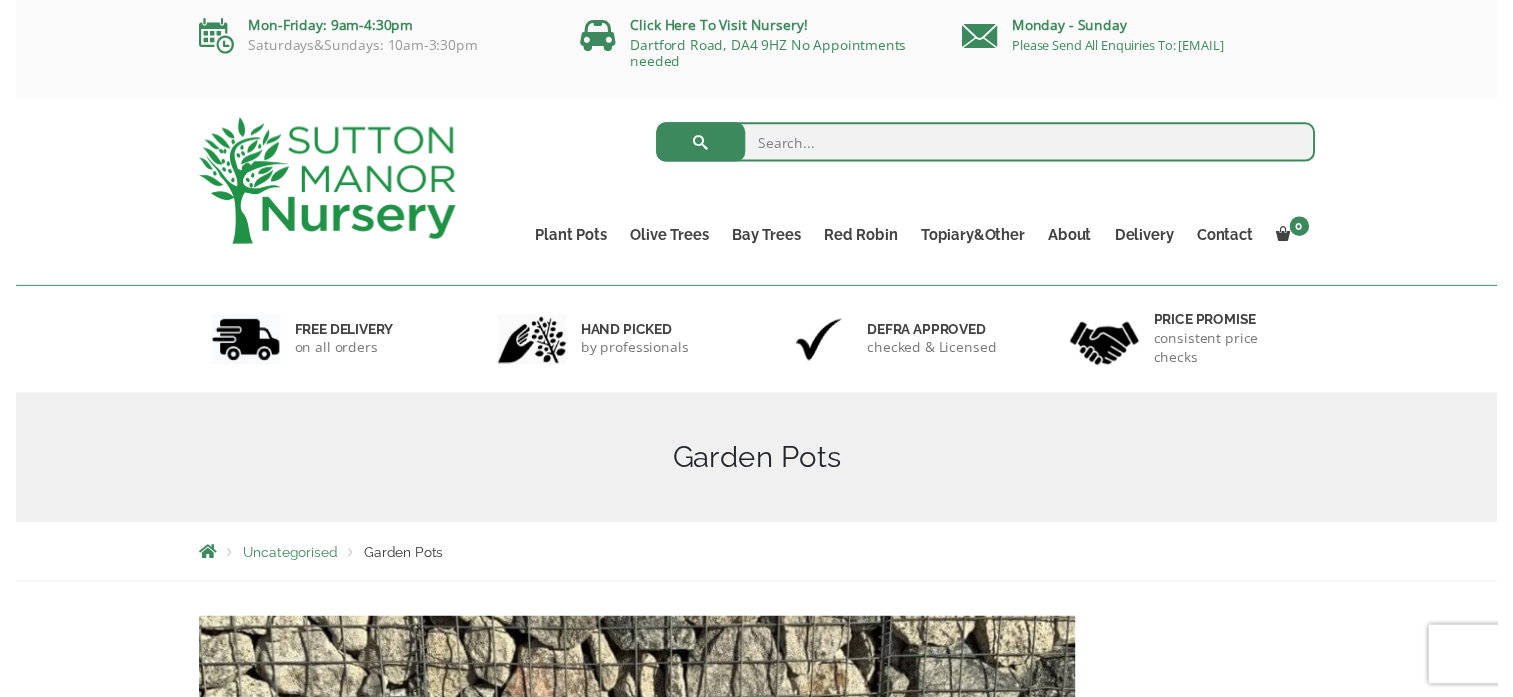 scroll, scrollTop: 0, scrollLeft: 0, axis: both 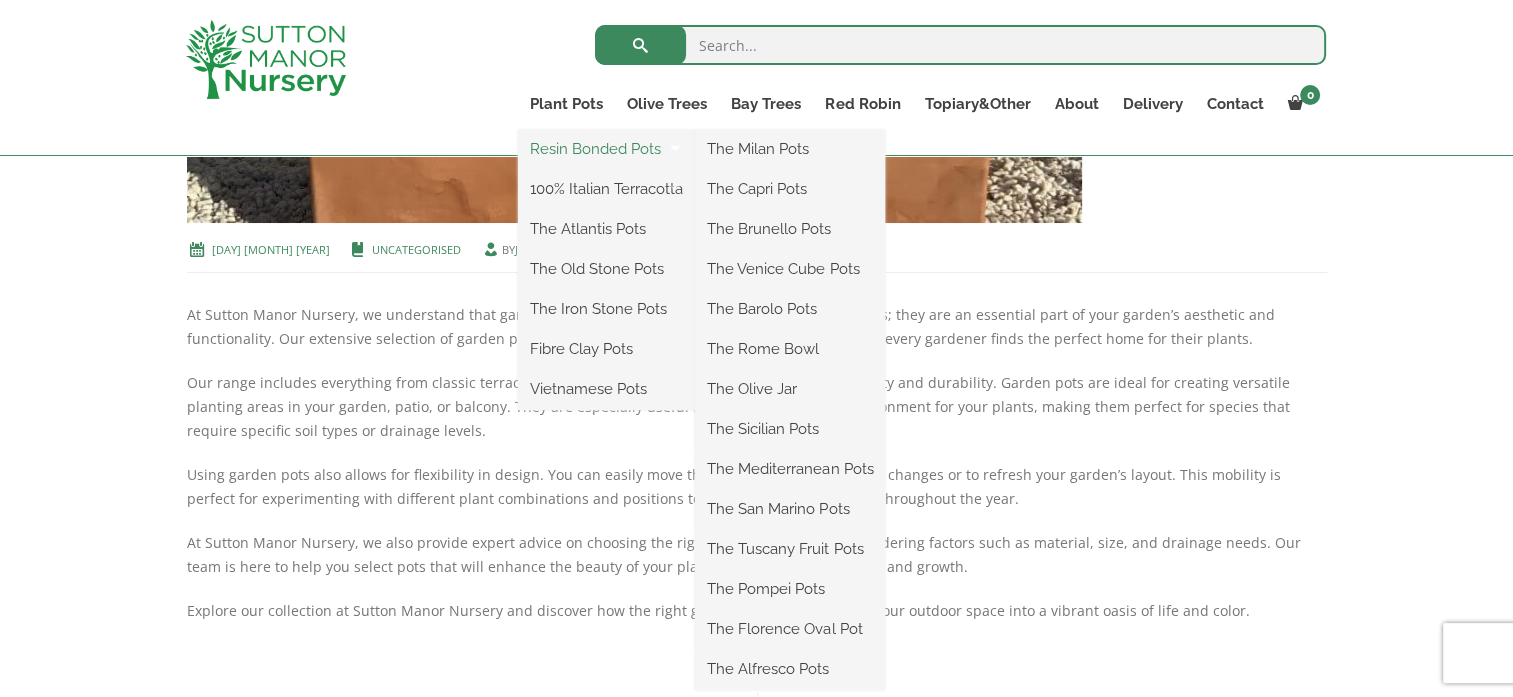 click on "Resin Bonded Pots" at bounding box center [606, 149] 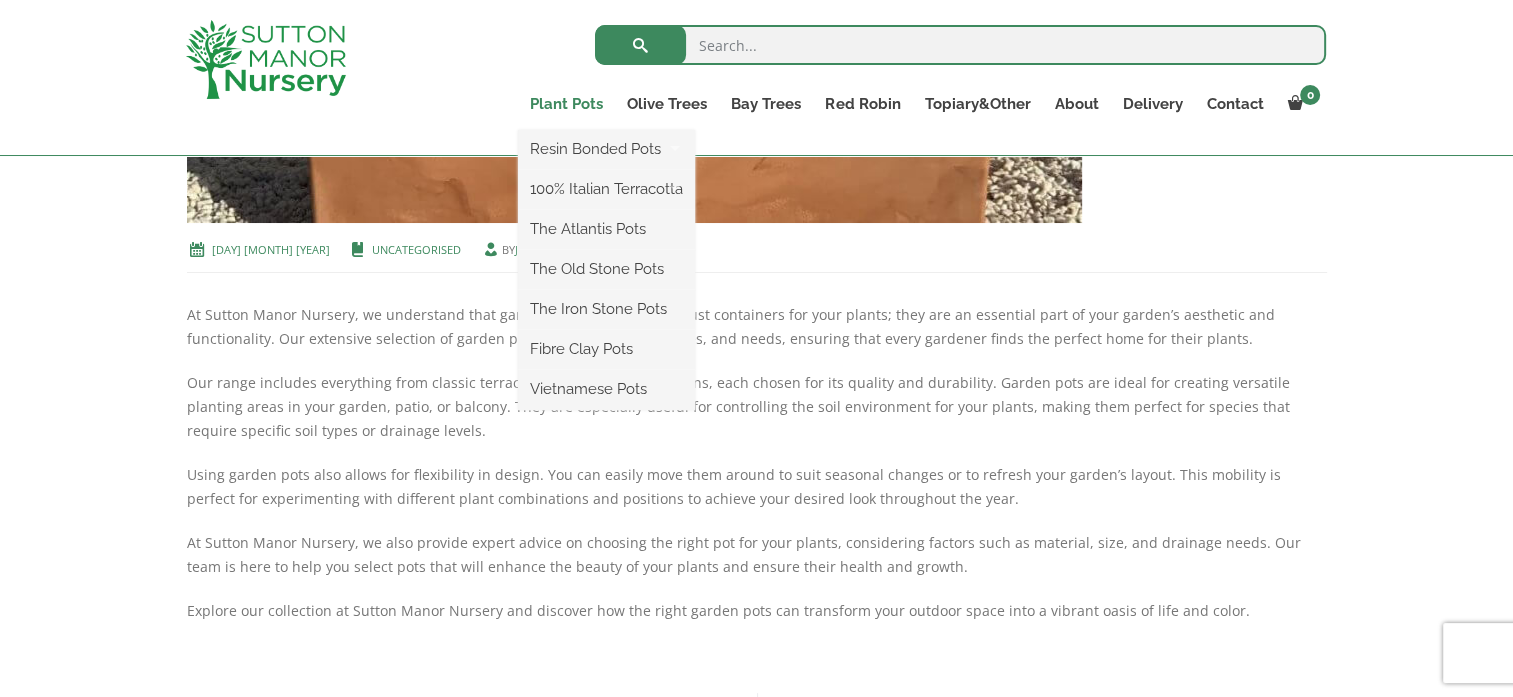 click on "Plant Pots" at bounding box center (566, 104) 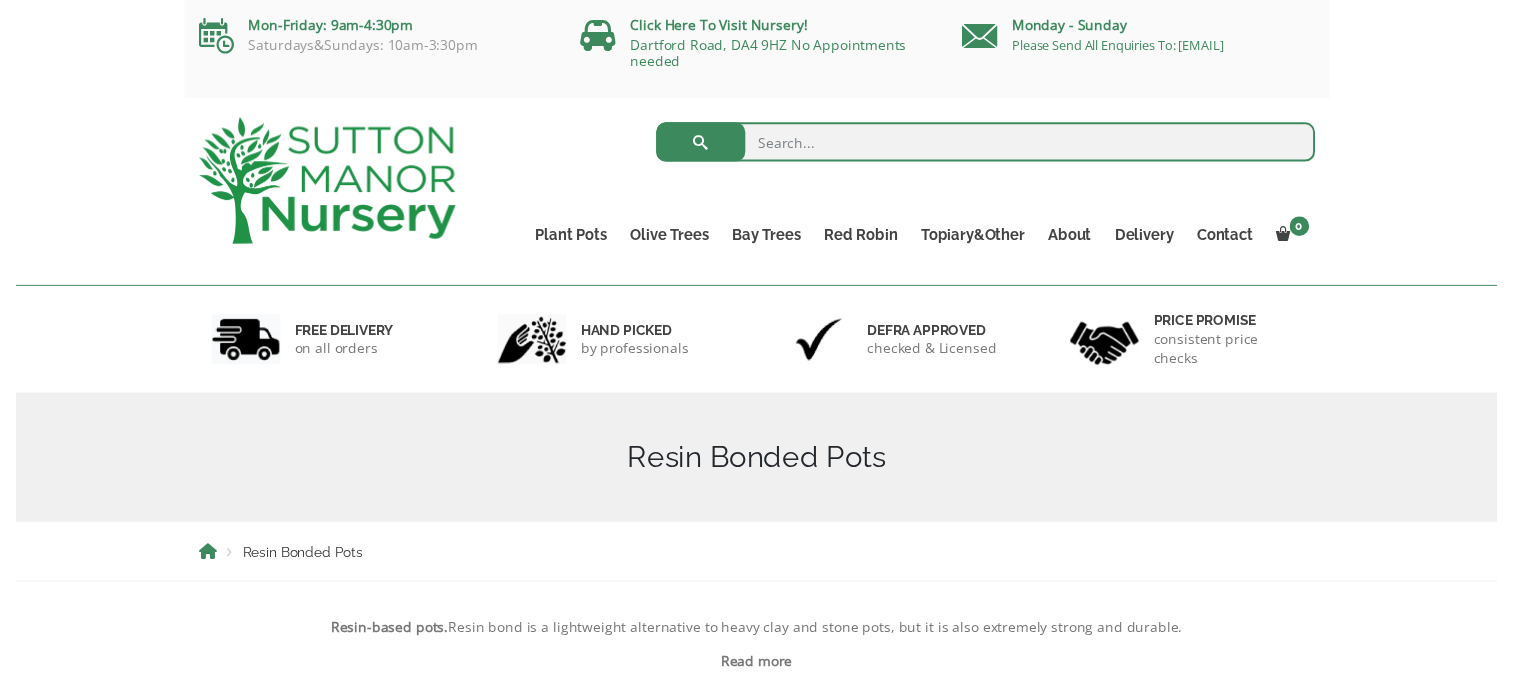 scroll, scrollTop: 0, scrollLeft: 0, axis: both 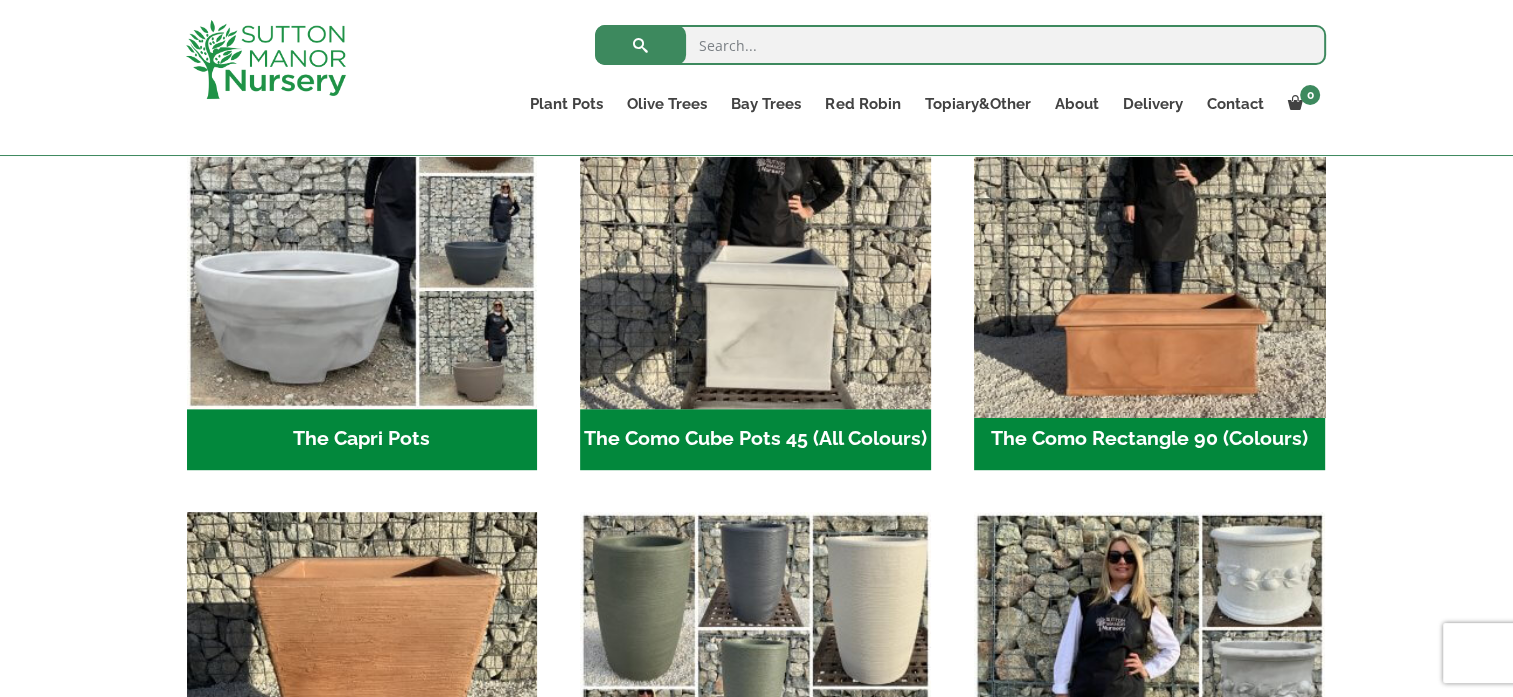 click at bounding box center (1149, 233) 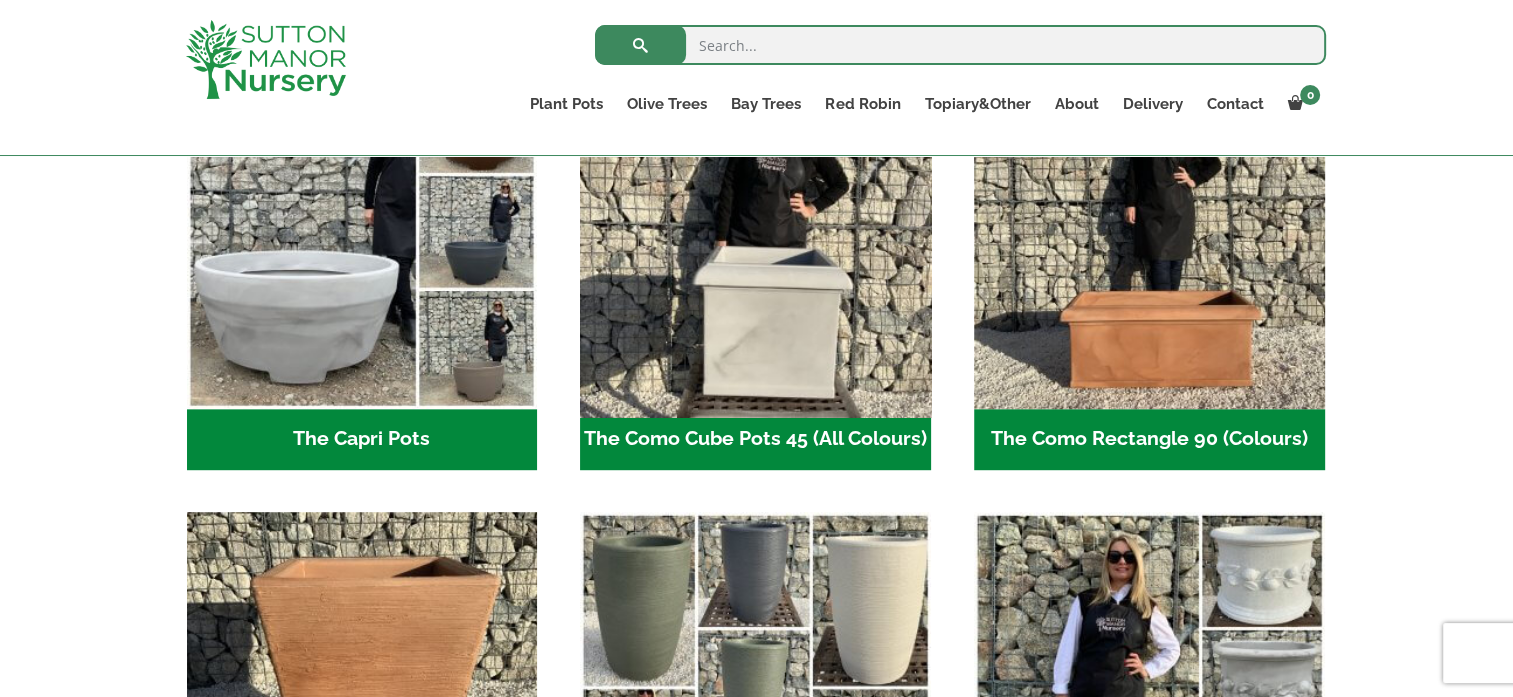 click at bounding box center [756, 233] 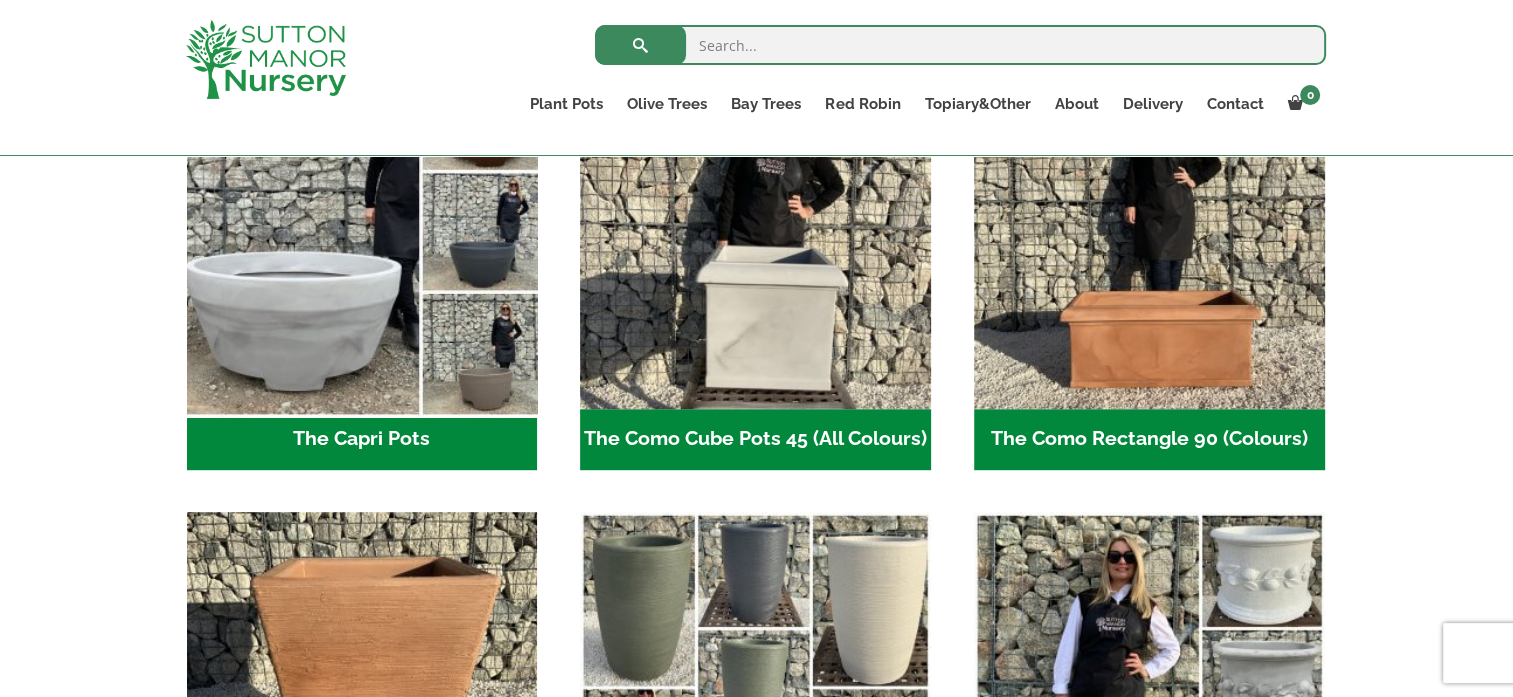 click at bounding box center [362, 233] 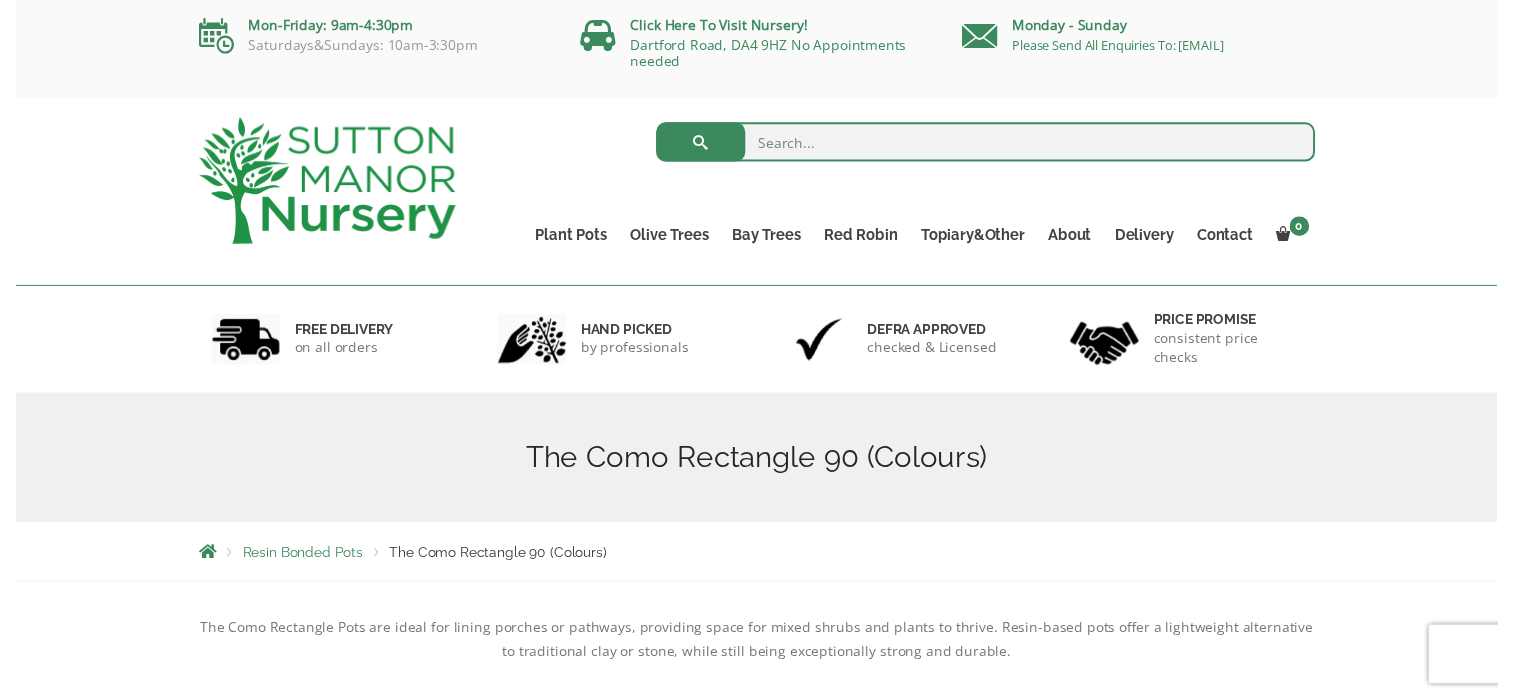 scroll, scrollTop: 0, scrollLeft: 0, axis: both 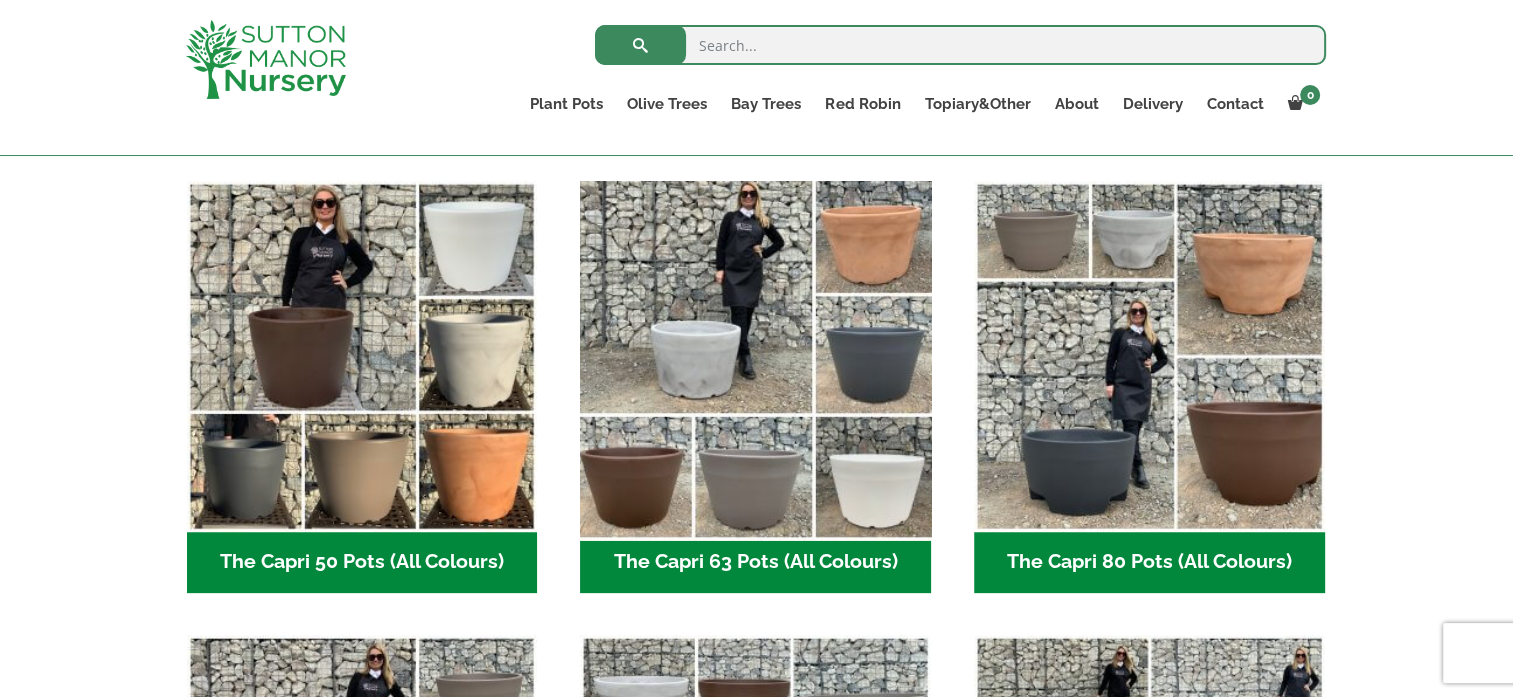 click at bounding box center (756, 356) 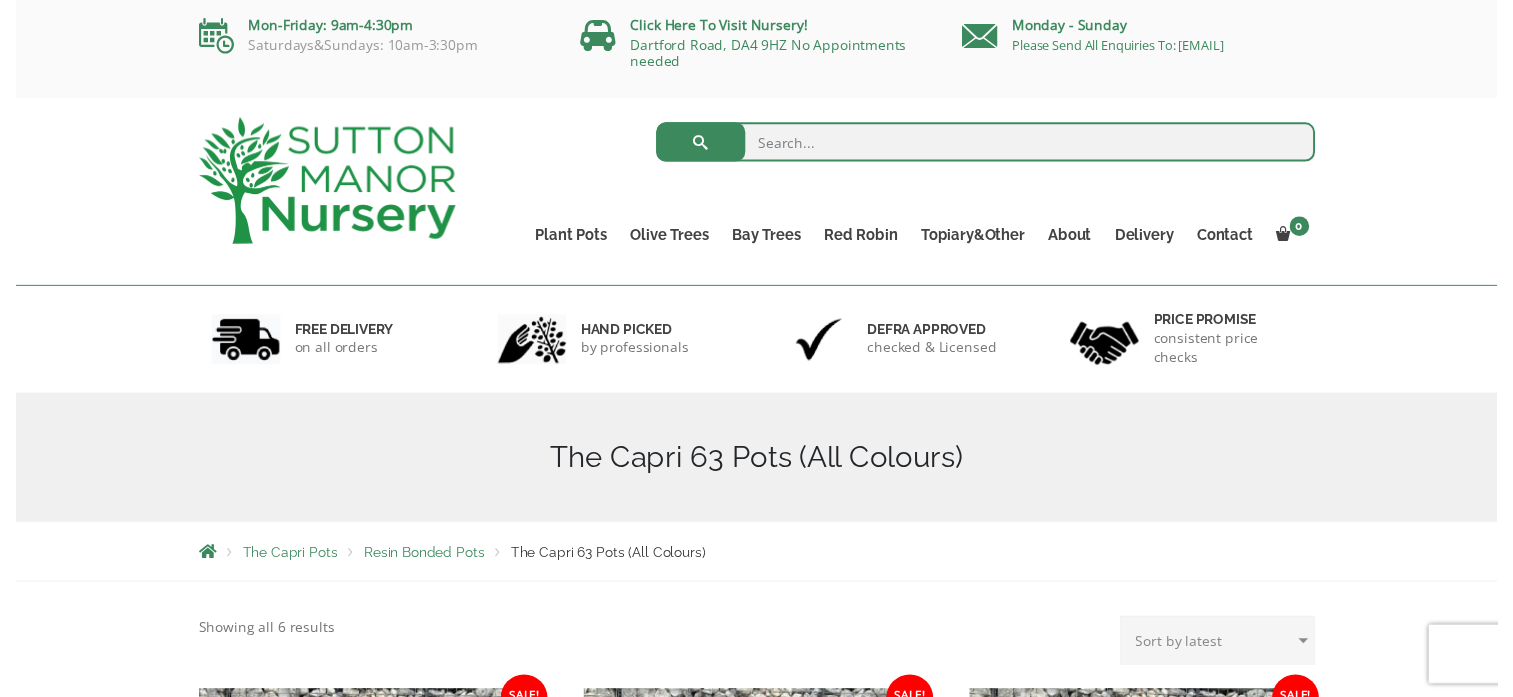 scroll, scrollTop: 0, scrollLeft: 0, axis: both 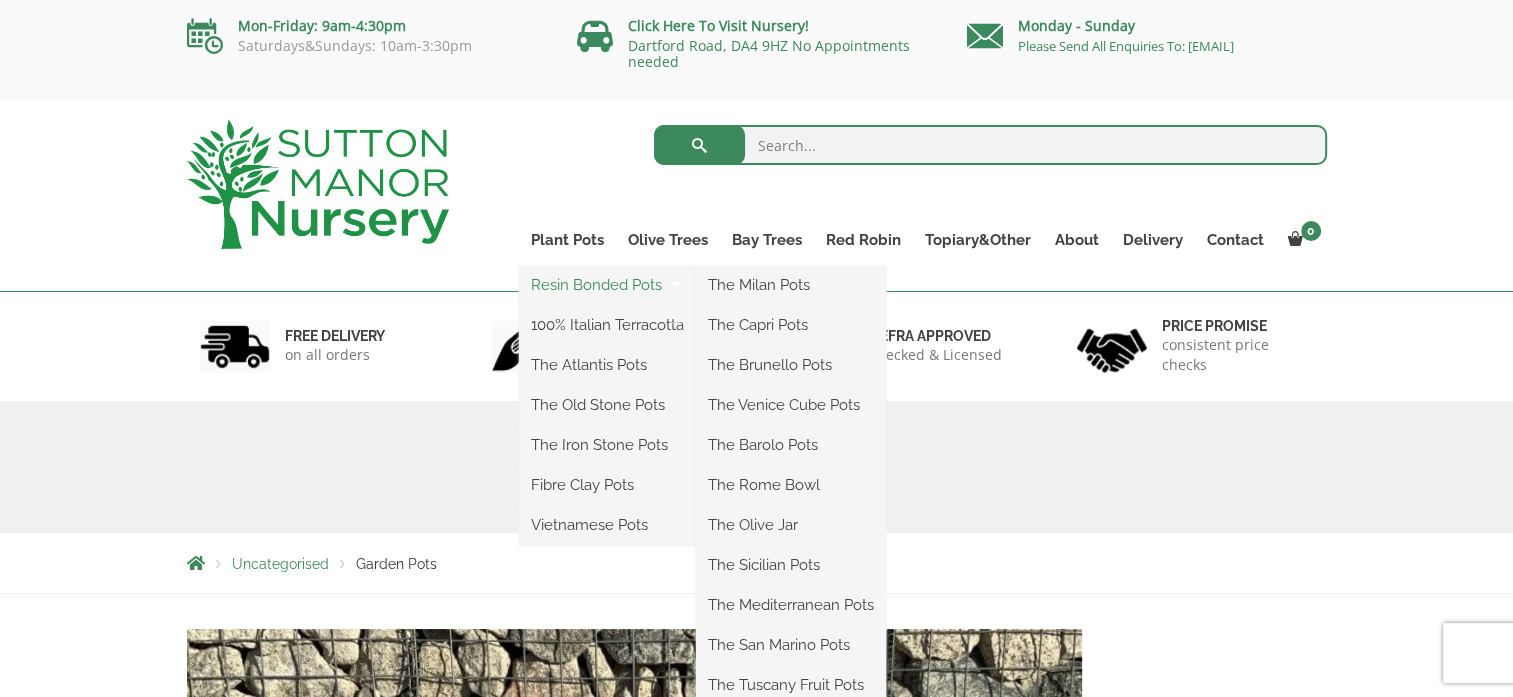click on "Resin Bonded Pots" at bounding box center [607, 285] 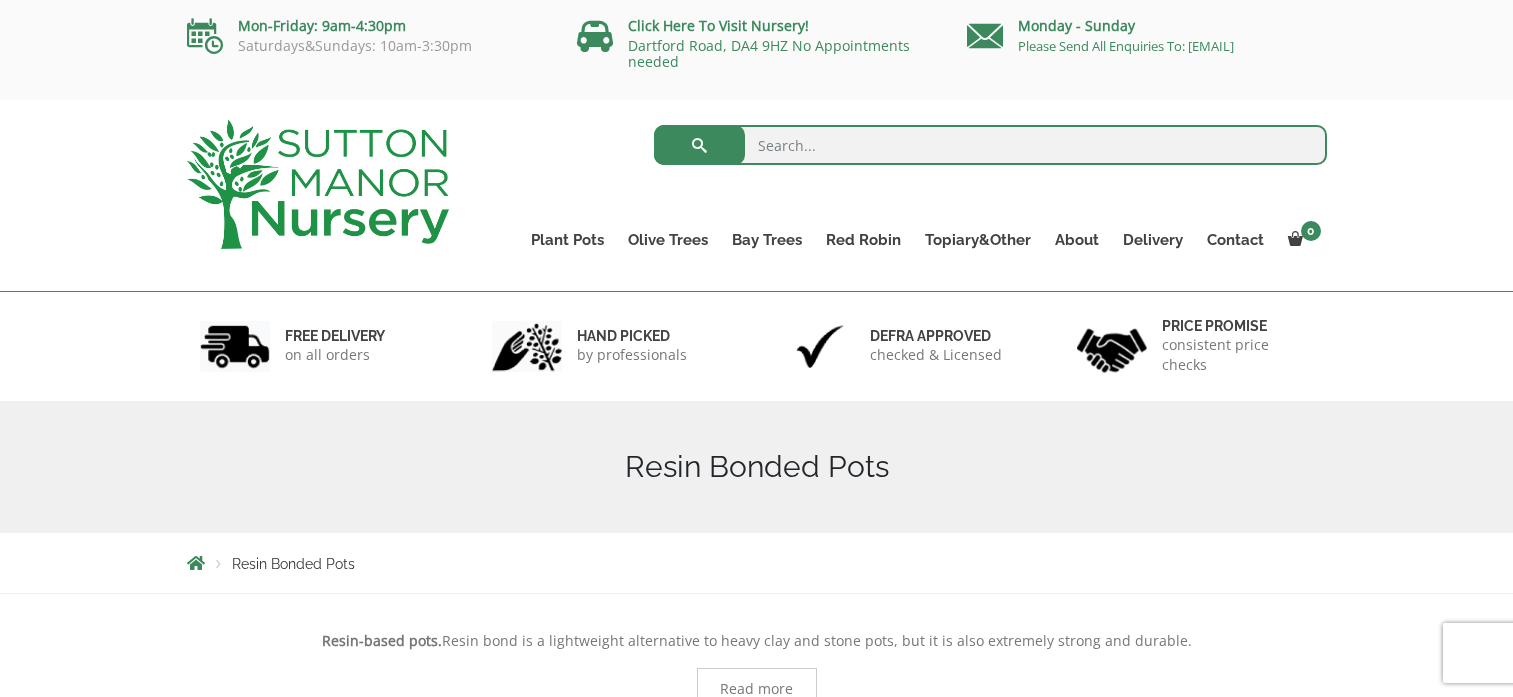 scroll, scrollTop: 0, scrollLeft: 0, axis: both 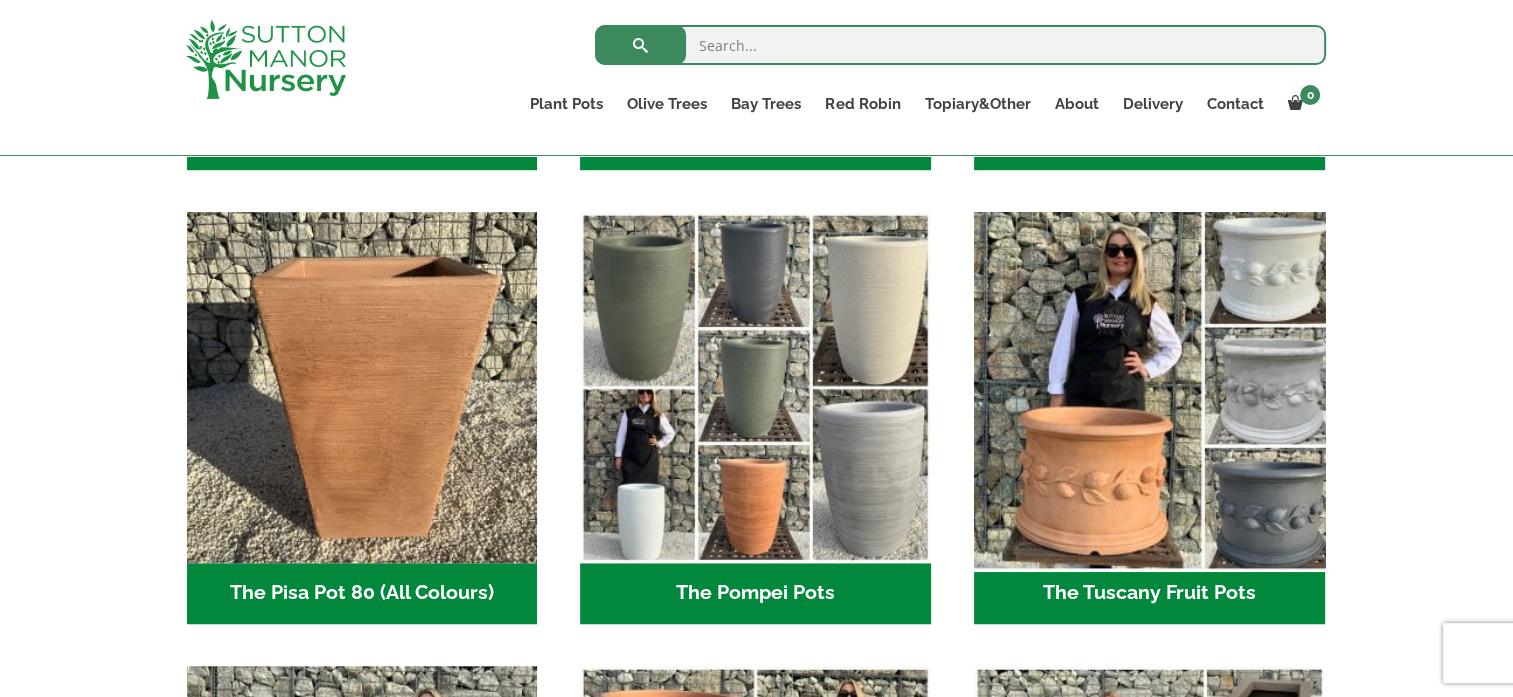 click at bounding box center [1149, 387] 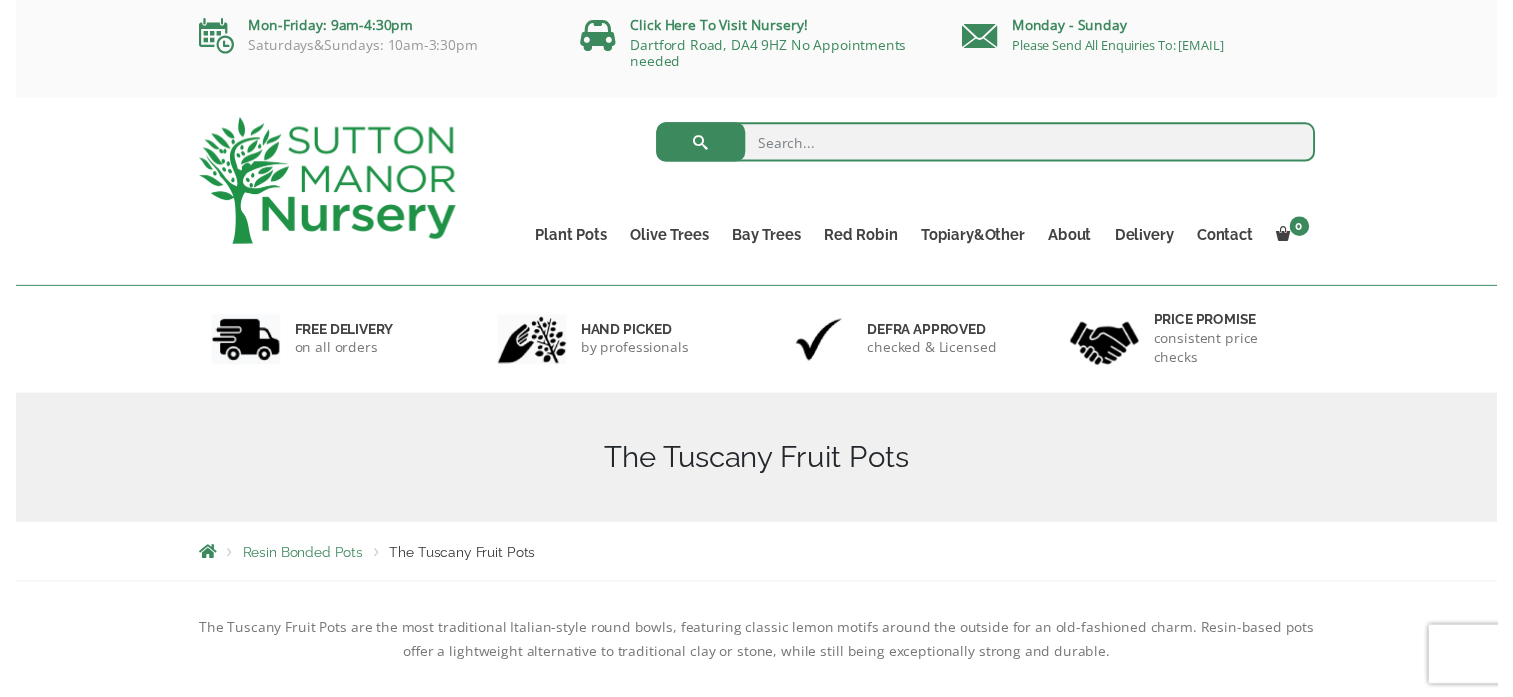 scroll, scrollTop: 0, scrollLeft: 0, axis: both 